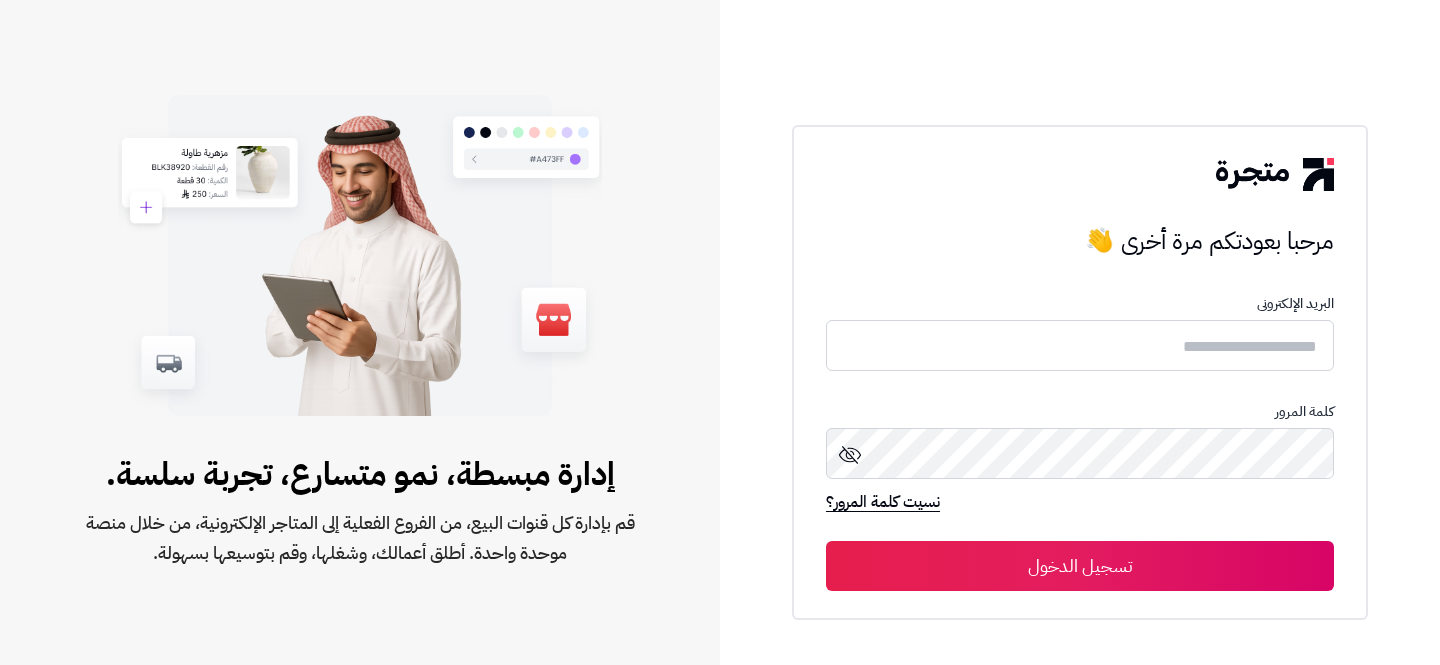 scroll, scrollTop: 0, scrollLeft: 0, axis: both 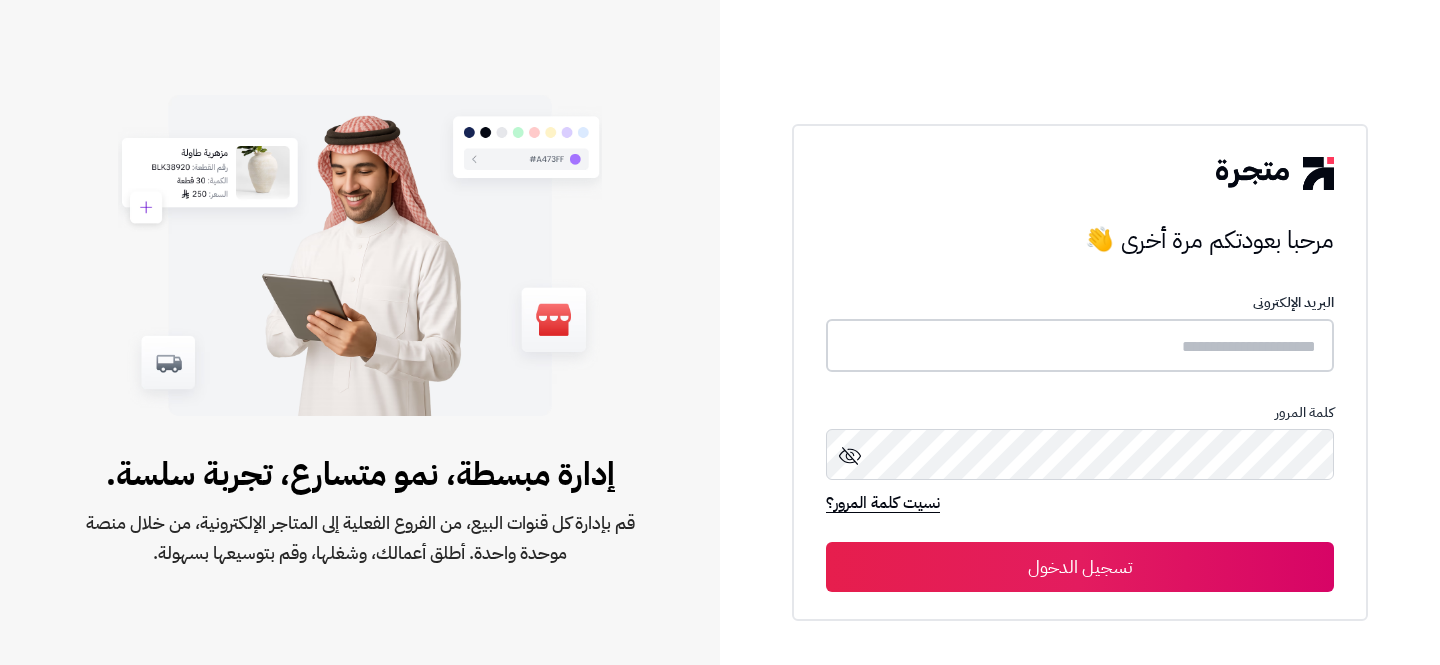 type on "**********" 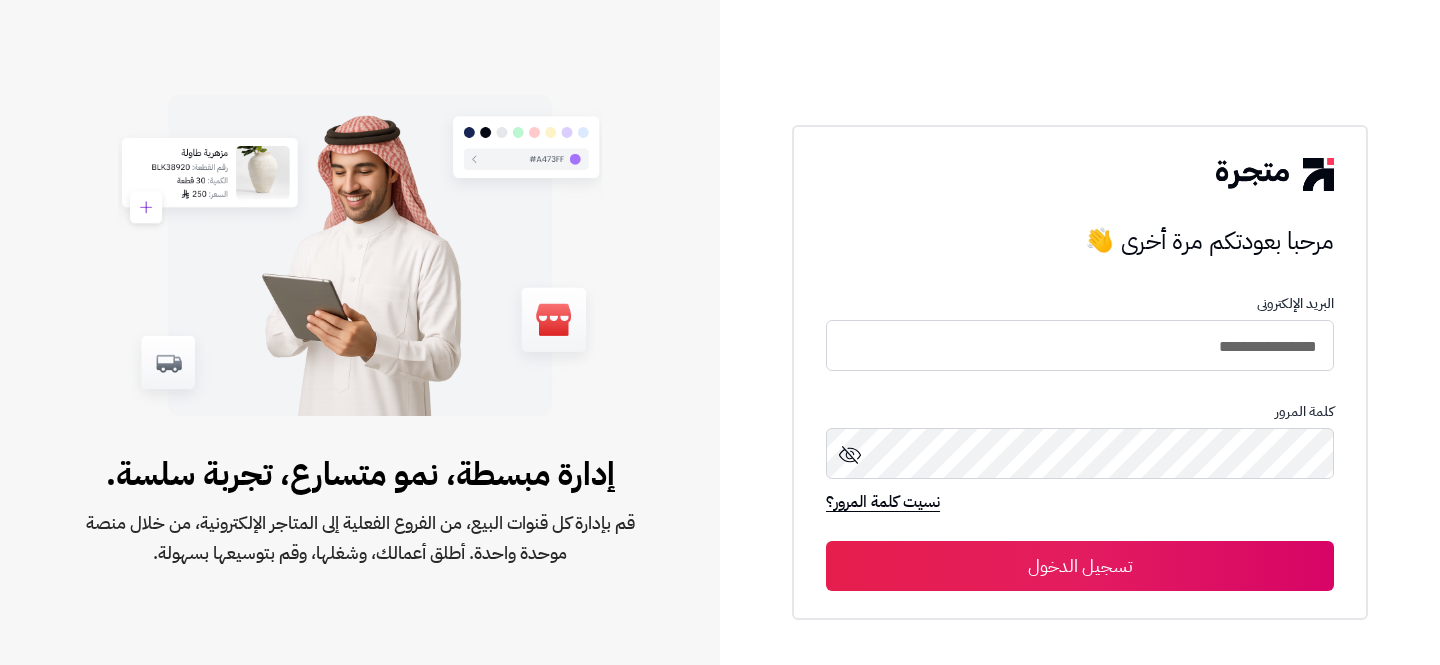 click on "تسجيل الدخول" at bounding box center (1080, 566) 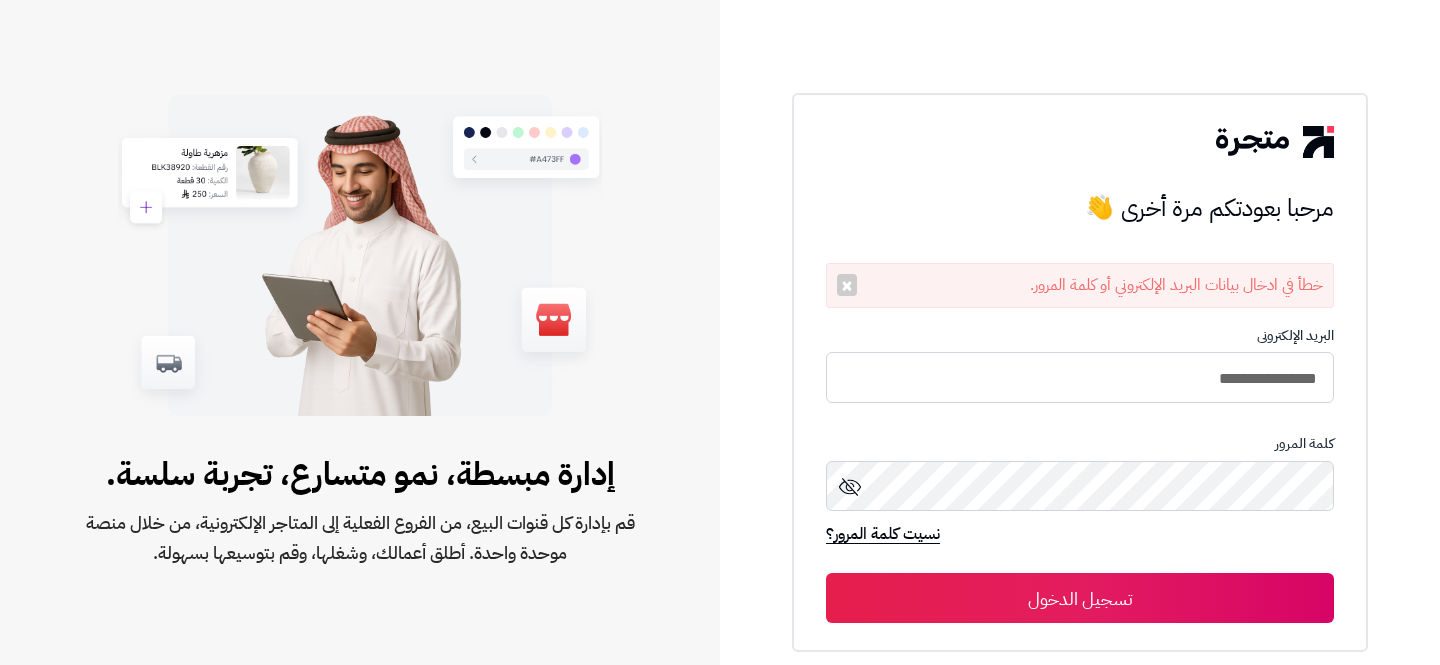 scroll, scrollTop: 0, scrollLeft: 0, axis: both 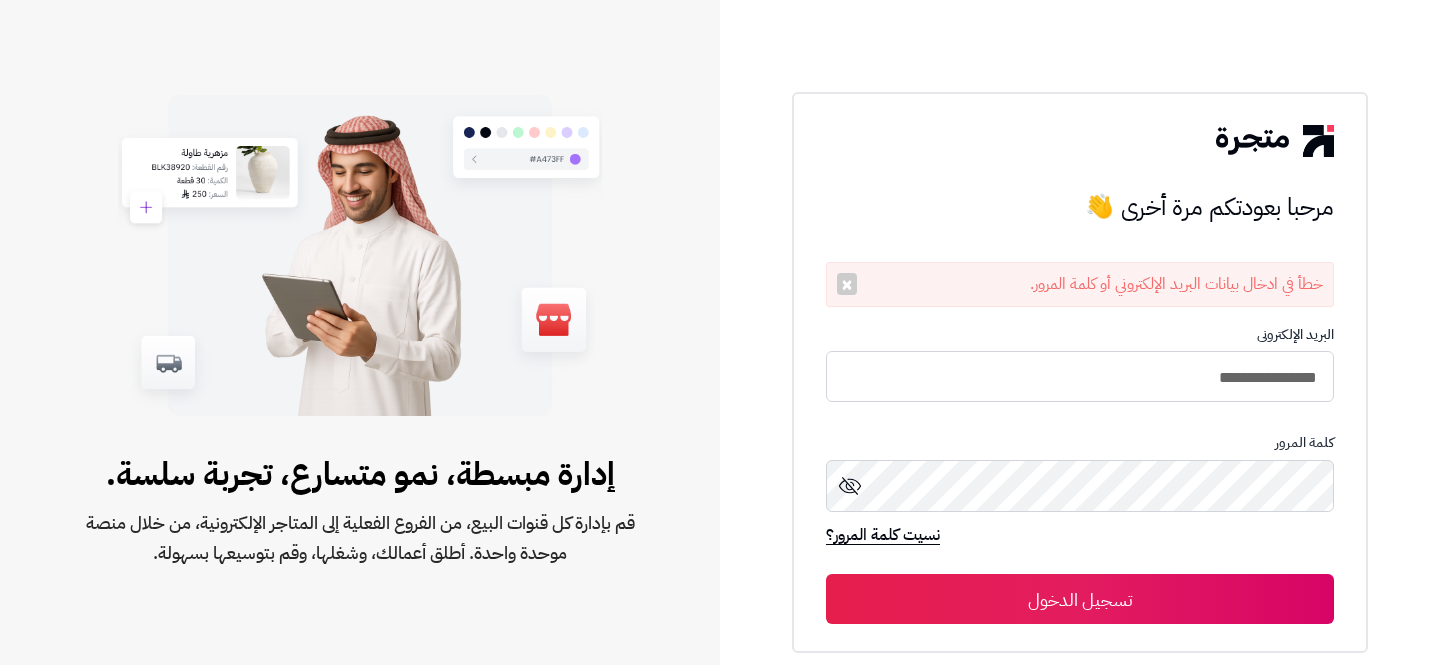 click on "تسجيل الدخول" at bounding box center [1080, 599] 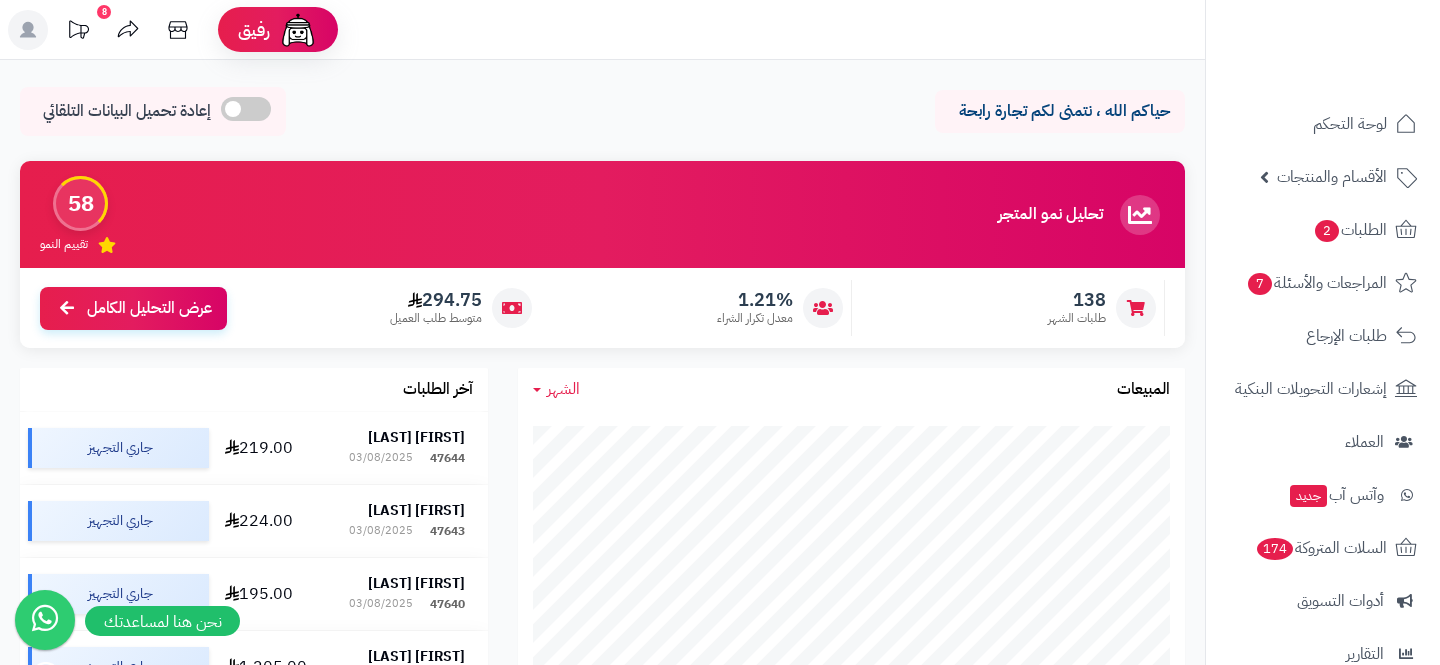 scroll, scrollTop: 0, scrollLeft: 0, axis: both 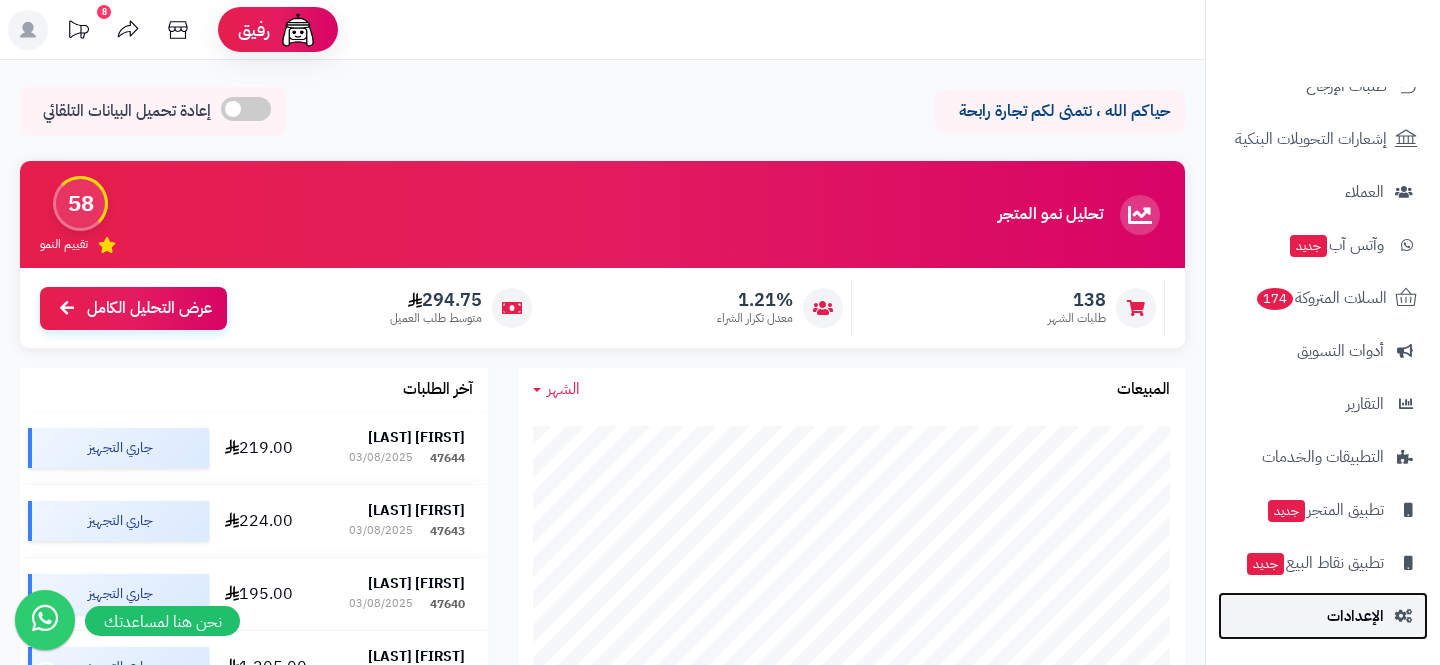 click on "الإعدادات" at bounding box center [1323, 616] 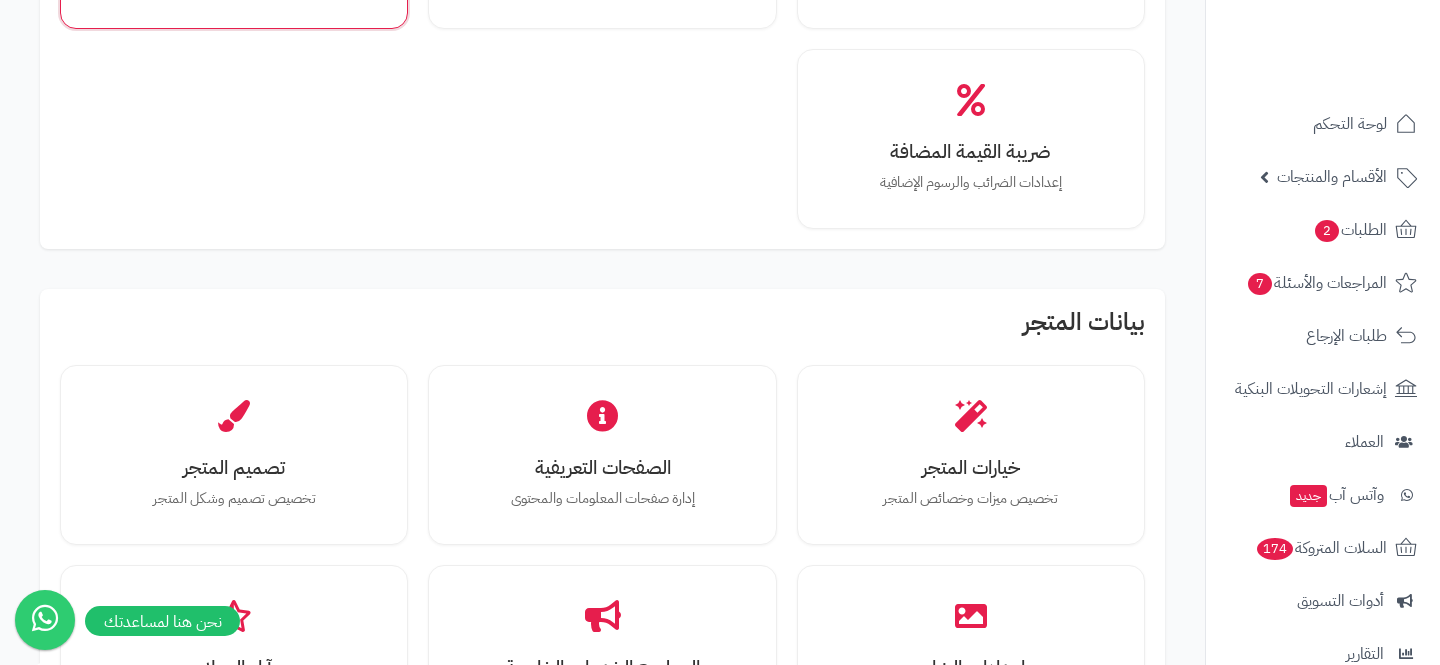 scroll, scrollTop: 340, scrollLeft: 0, axis: vertical 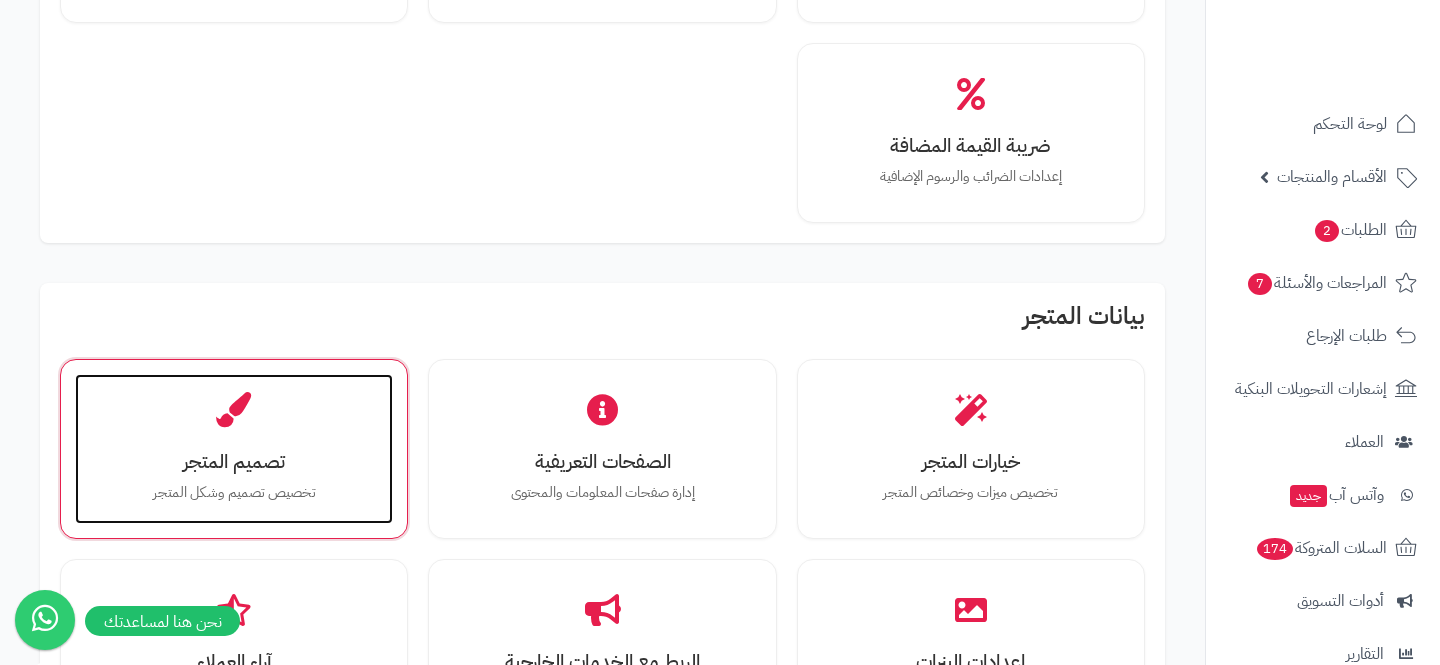 click on "تصميم المتجر تخصيص تصميم وشكل المتجر" at bounding box center (234, 449) 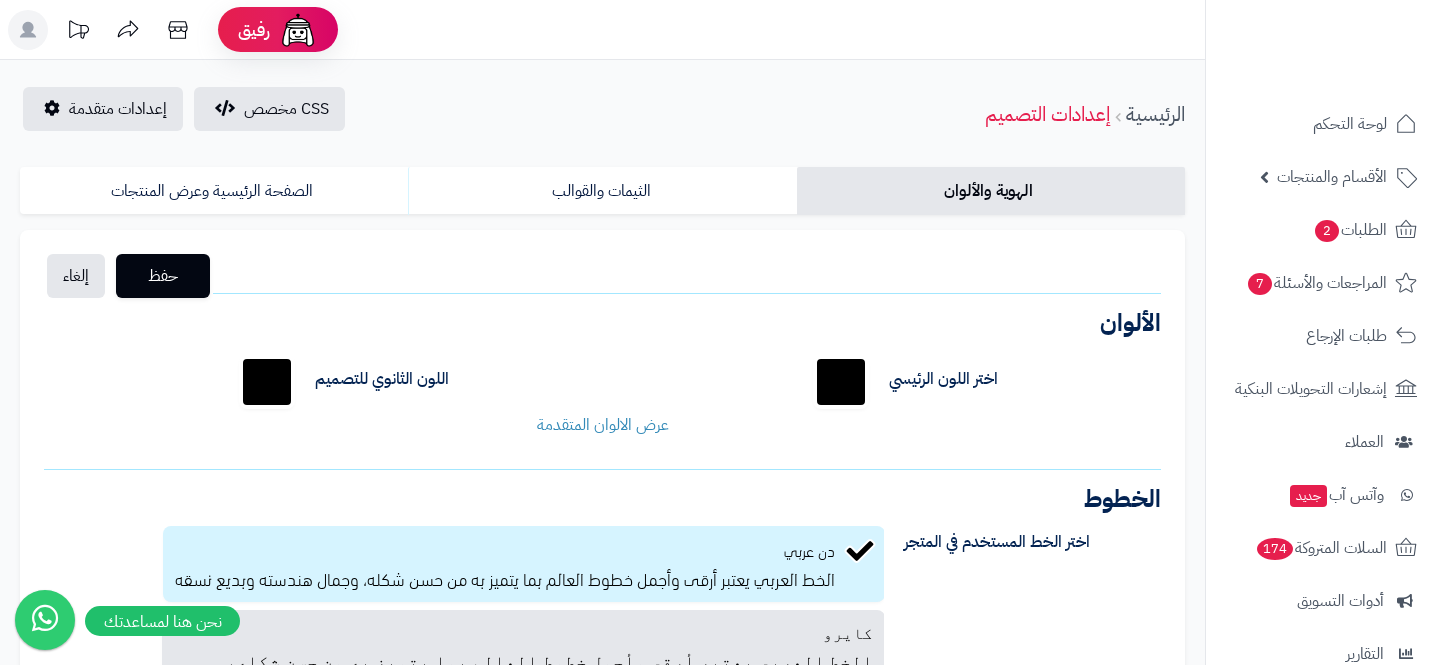 scroll, scrollTop: 0, scrollLeft: 0, axis: both 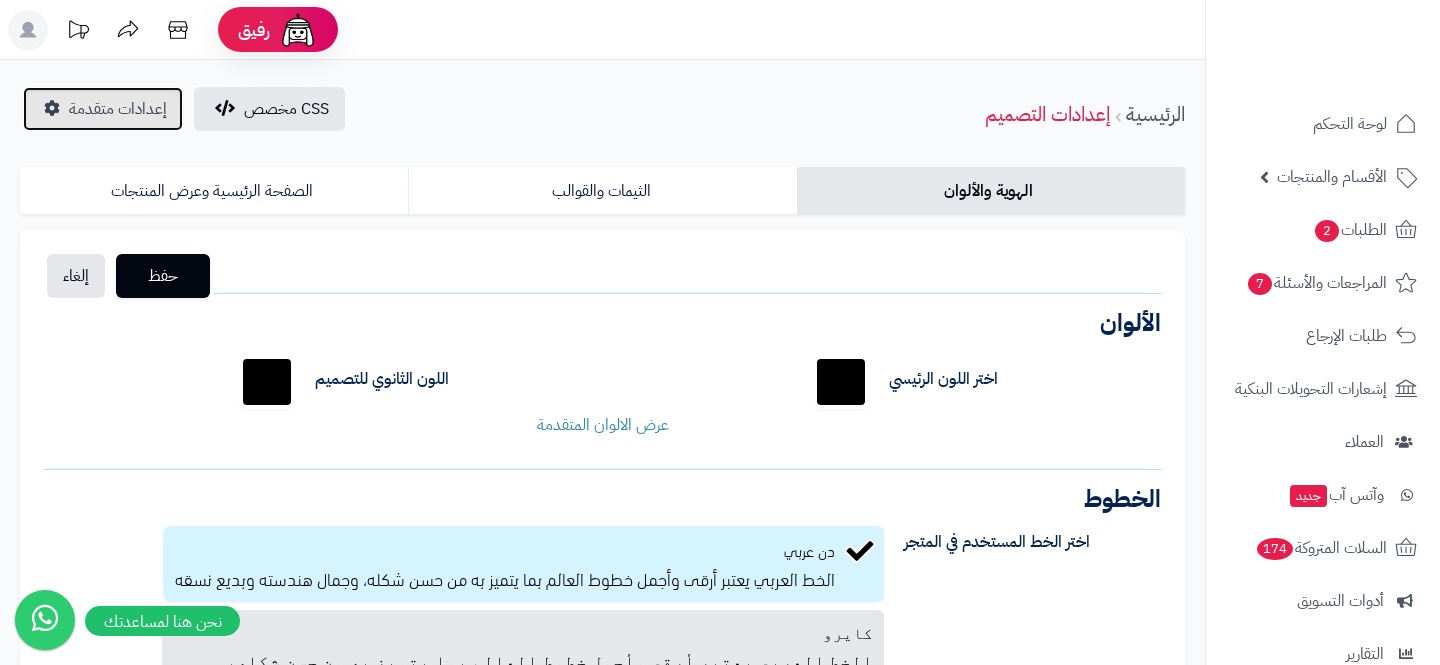 click on "إعدادات متقدمة" at bounding box center [118, 109] 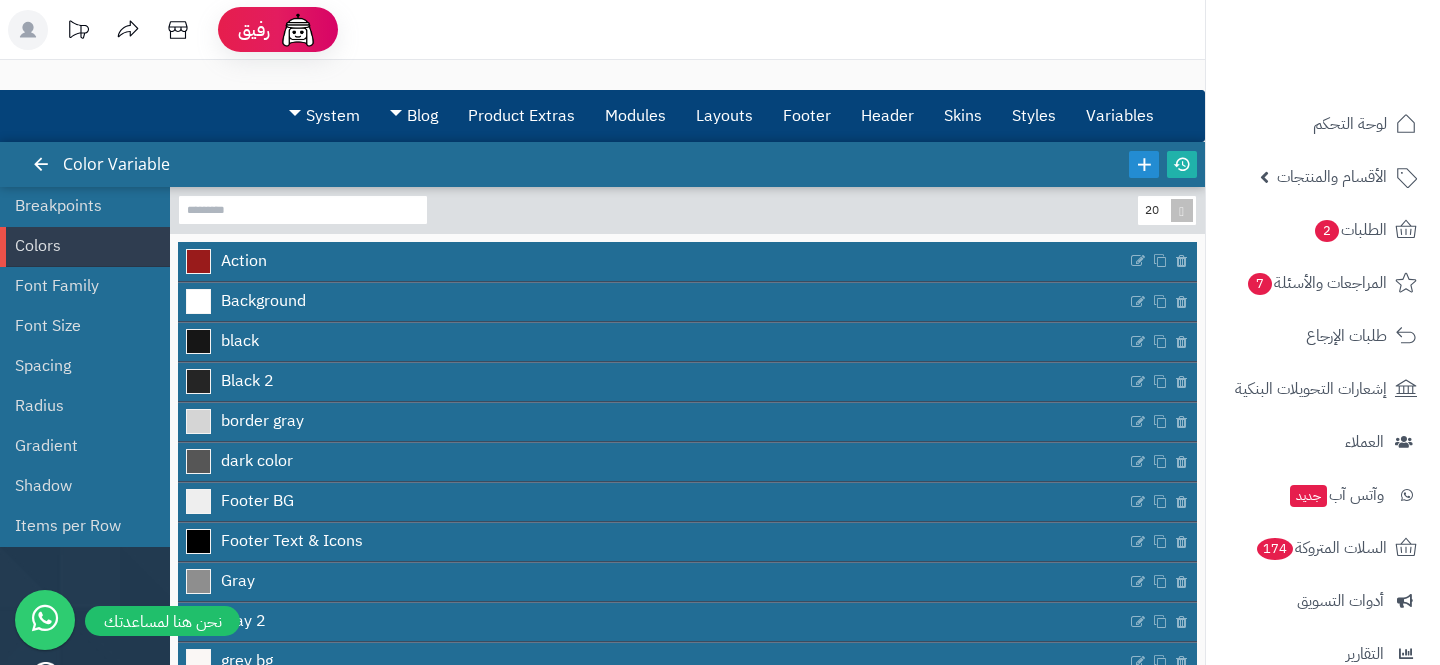 scroll, scrollTop: 0, scrollLeft: 0, axis: both 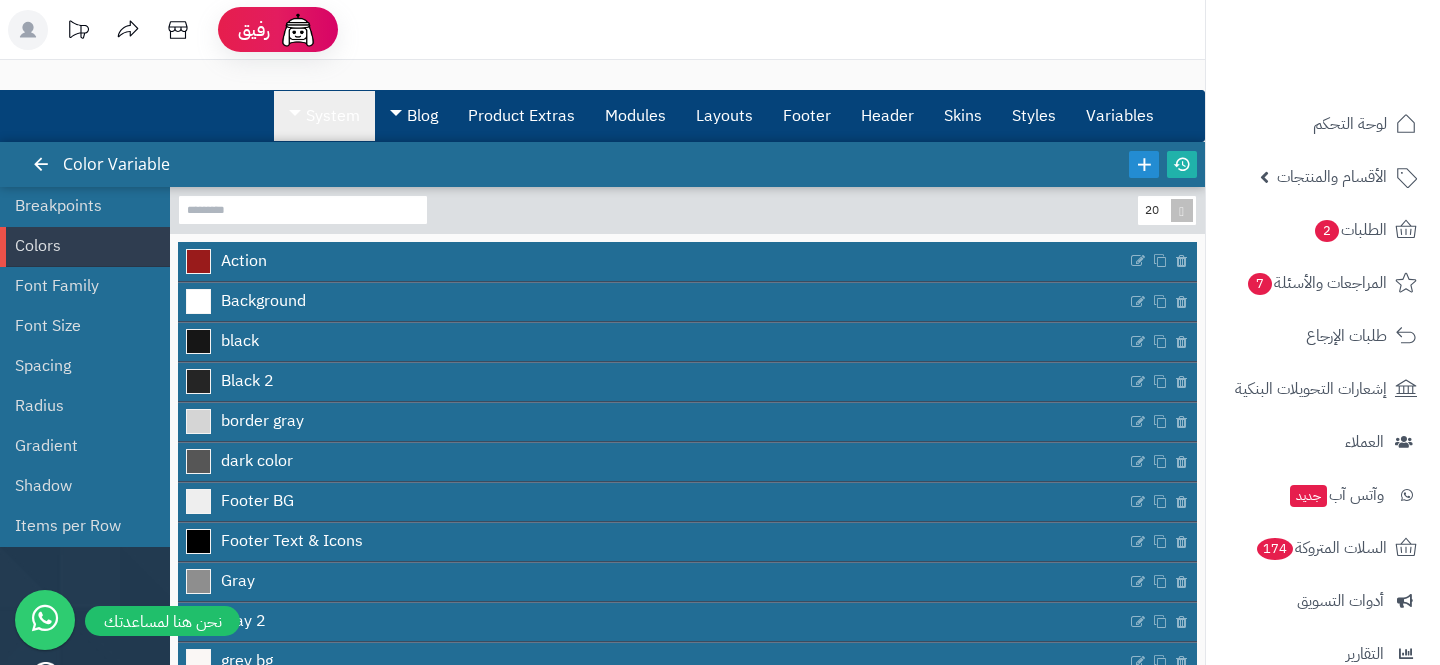click on "System" at bounding box center (324, 116) 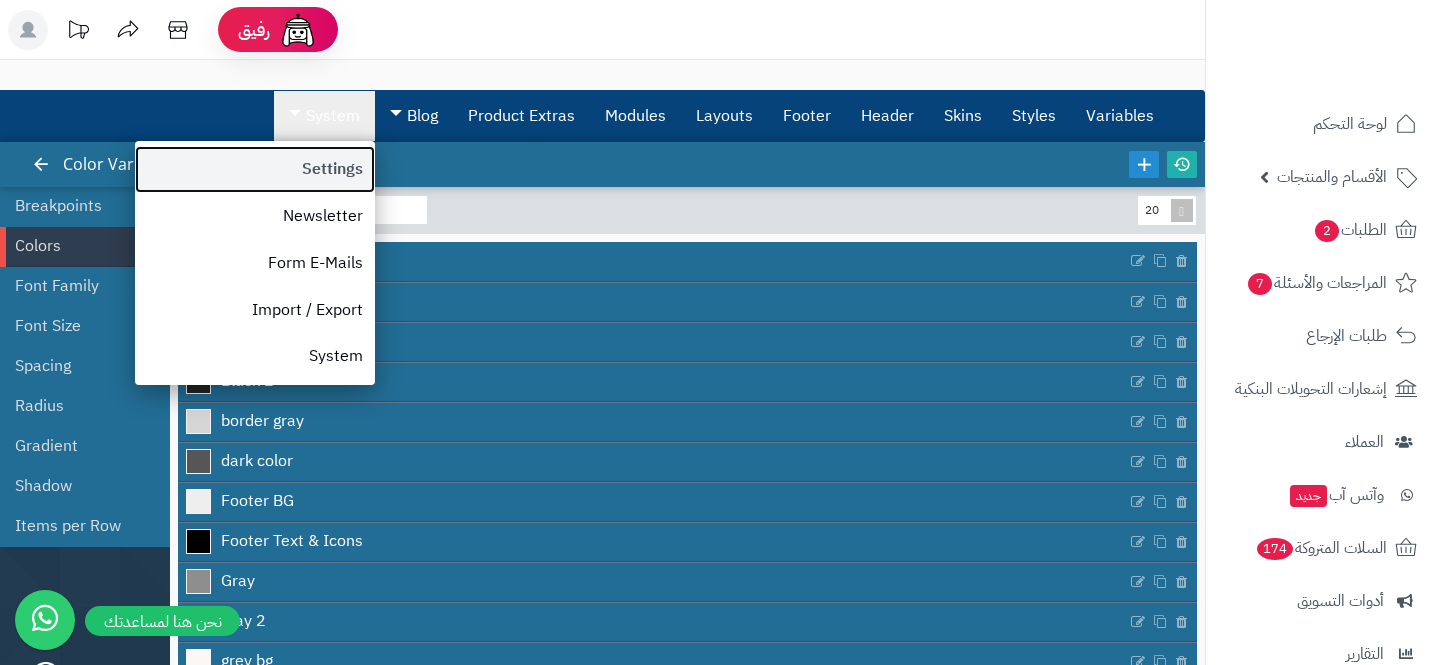 click on "Settings" at bounding box center (255, 169) 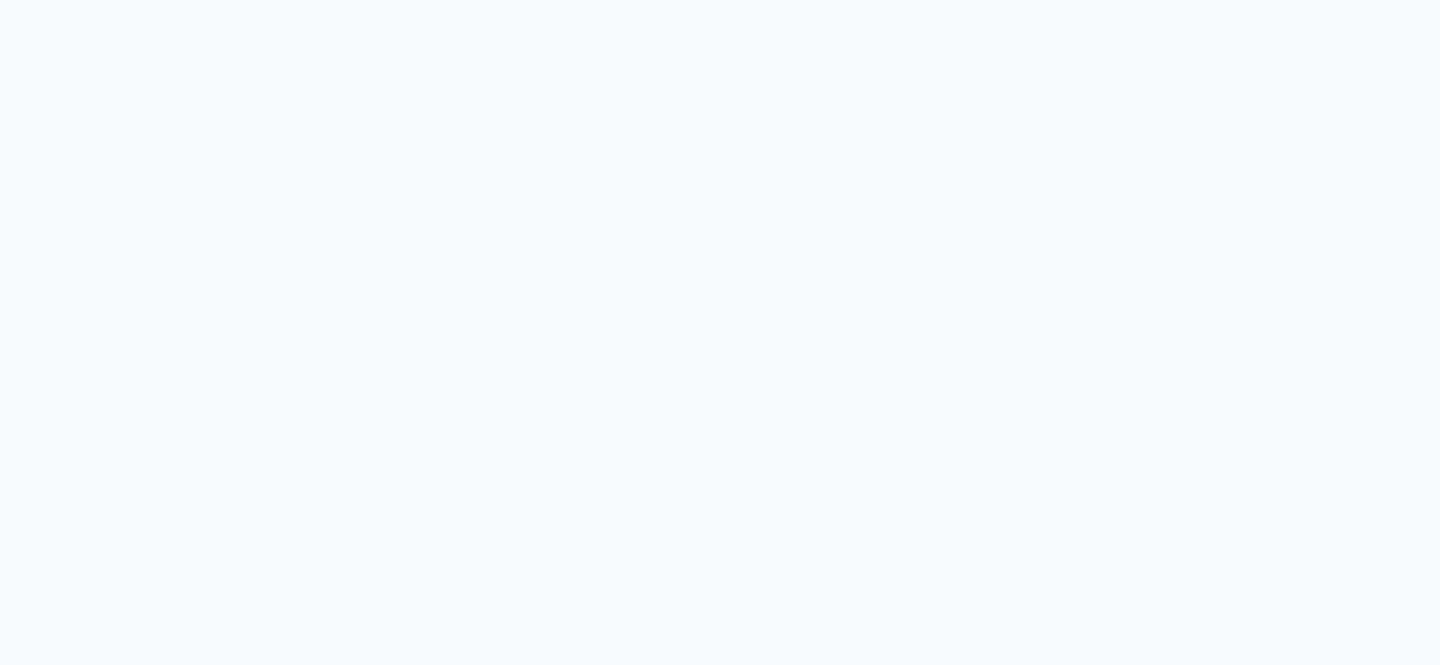 scroll, scrollTop: 0, scrollLeft: 0, axis: both 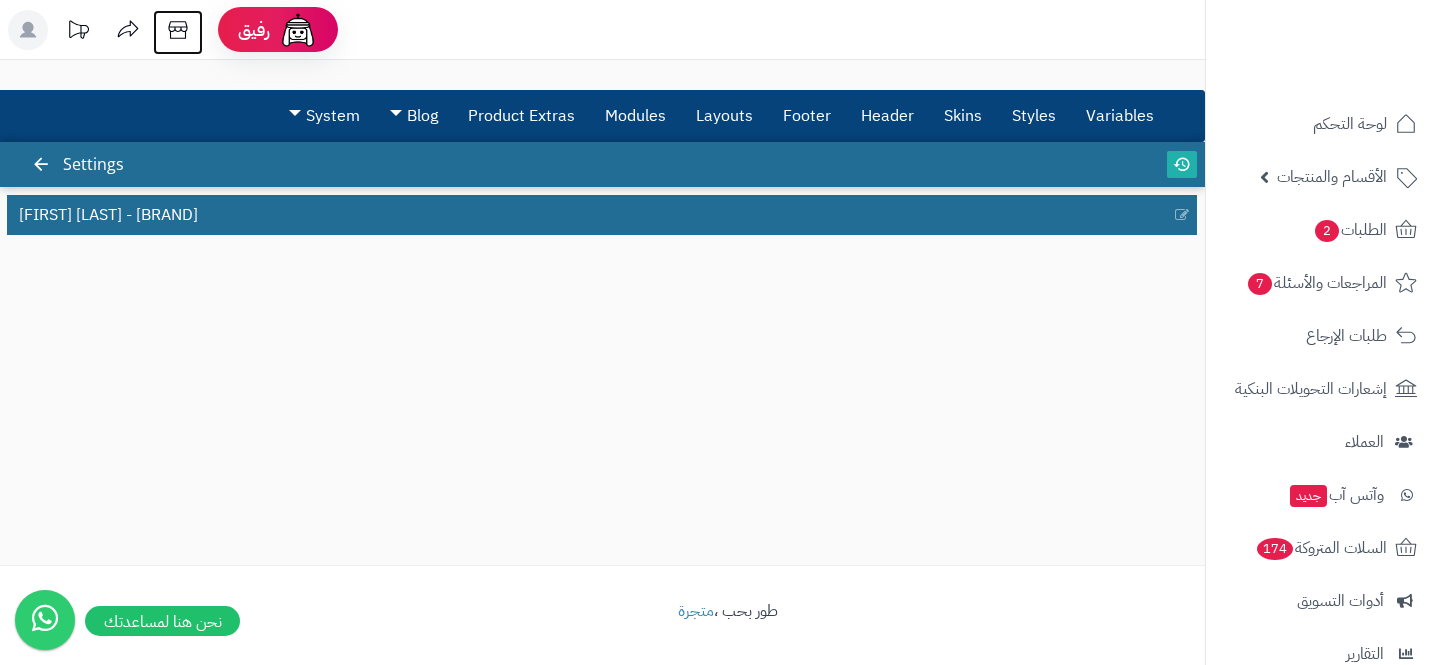 click 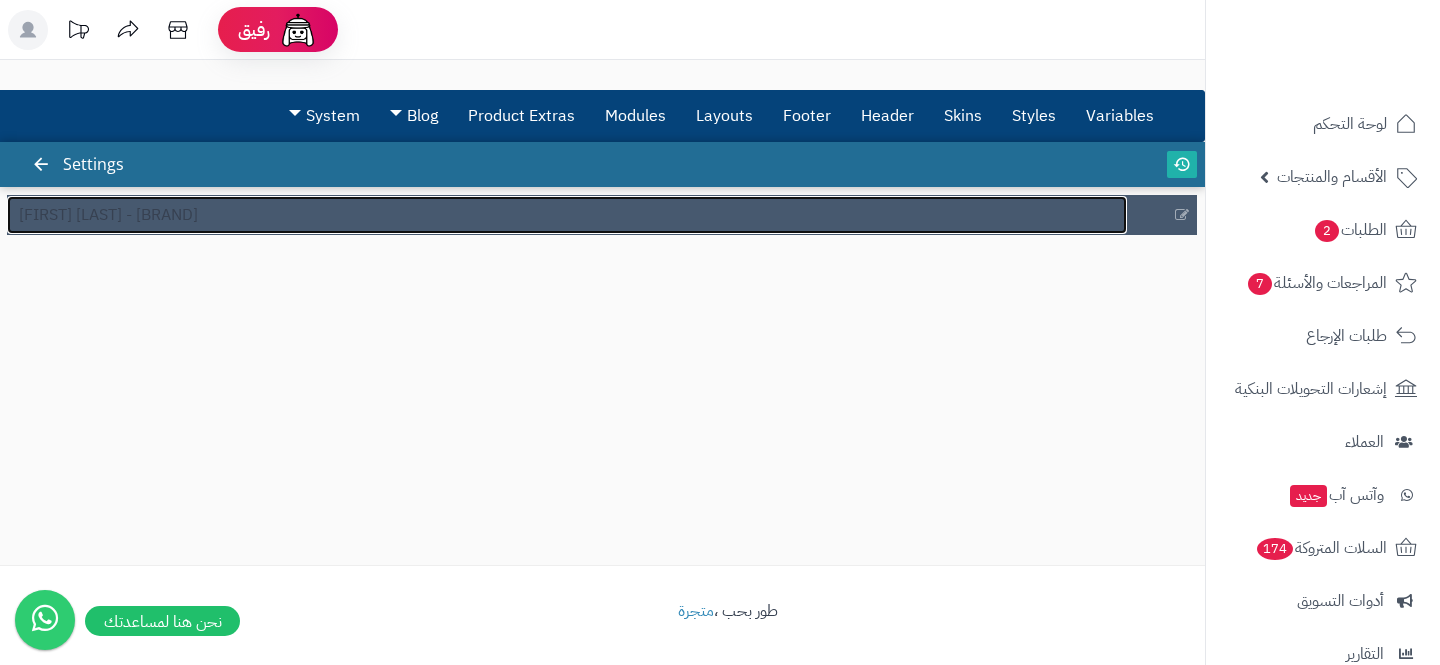 click on "لارينا بتيت - La reina petite" at bounding box center [567, 215] 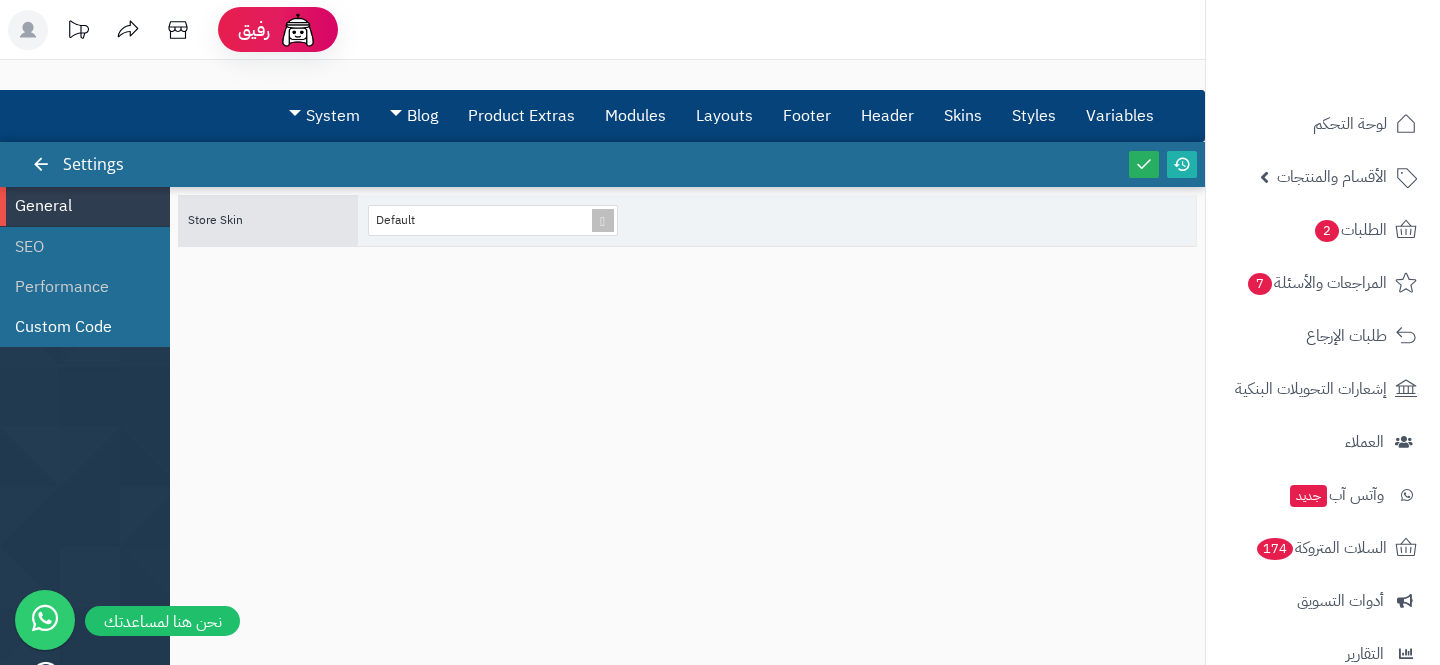 click on "Custom Code" at bounding box center [85, 327] 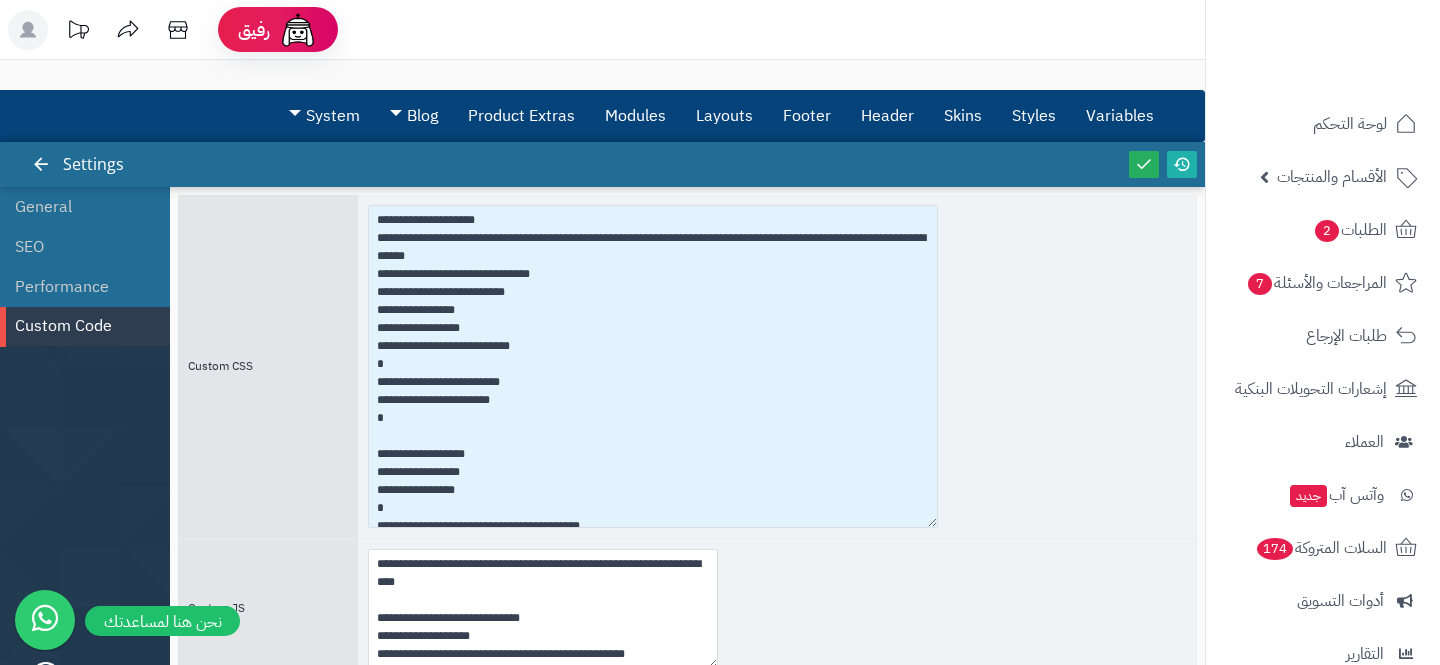 drag, startPoint x: 714, startPoint y: 316, endPoint x: 947, endPoint y: 527, distance: 314.34058 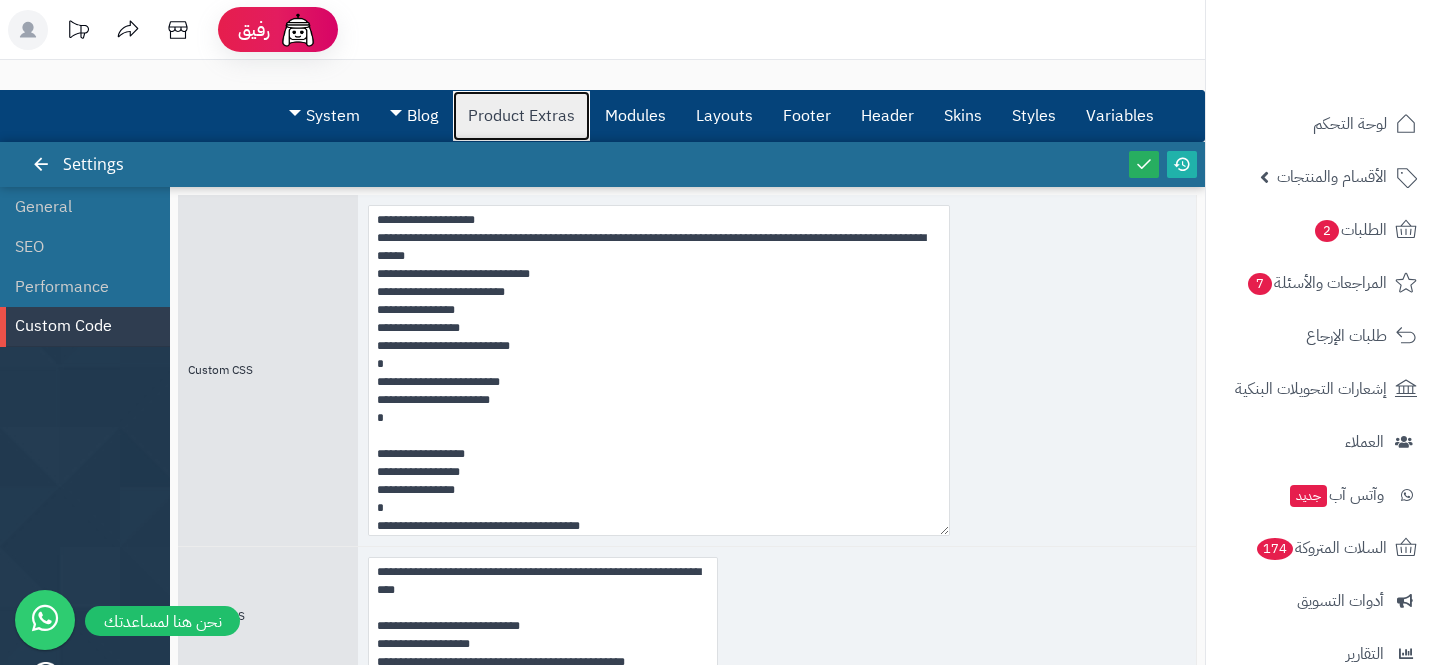 click on "Product Extras" at bounding box center (521, 116) 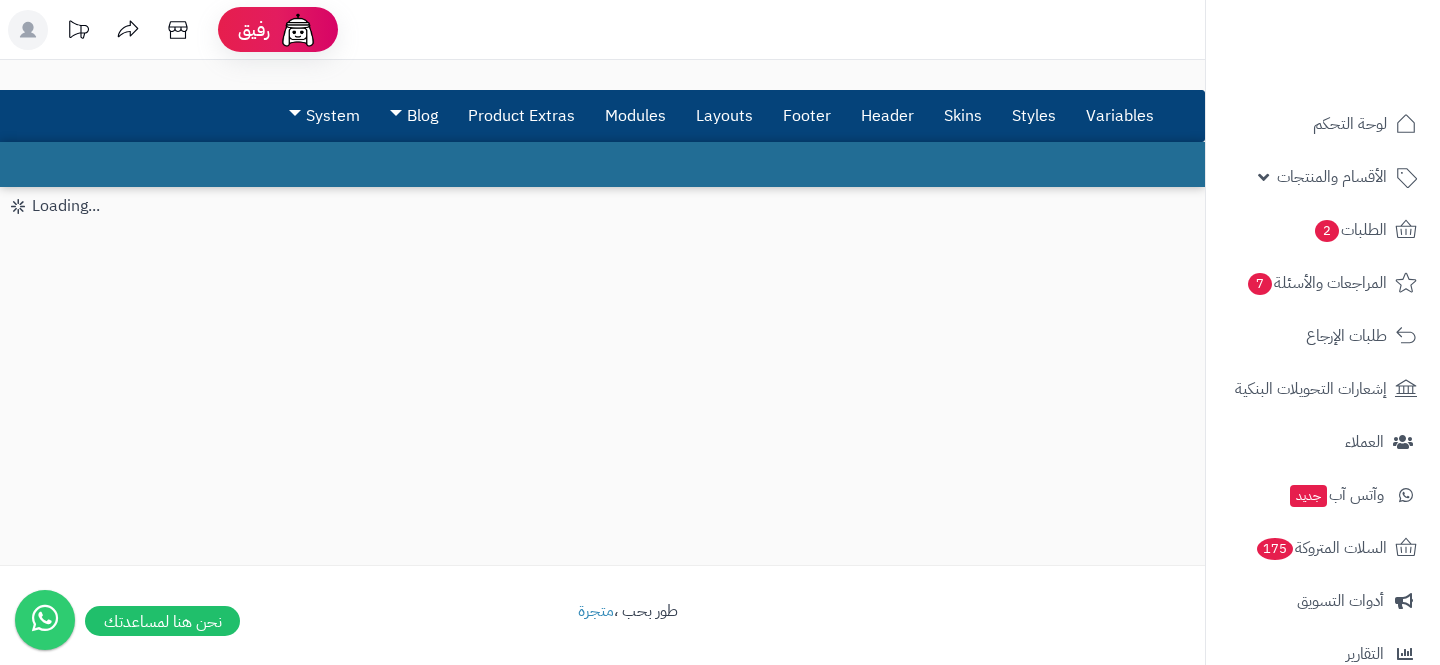 scroll, scrollTop: 0, scrollLeft: 0, axis: both 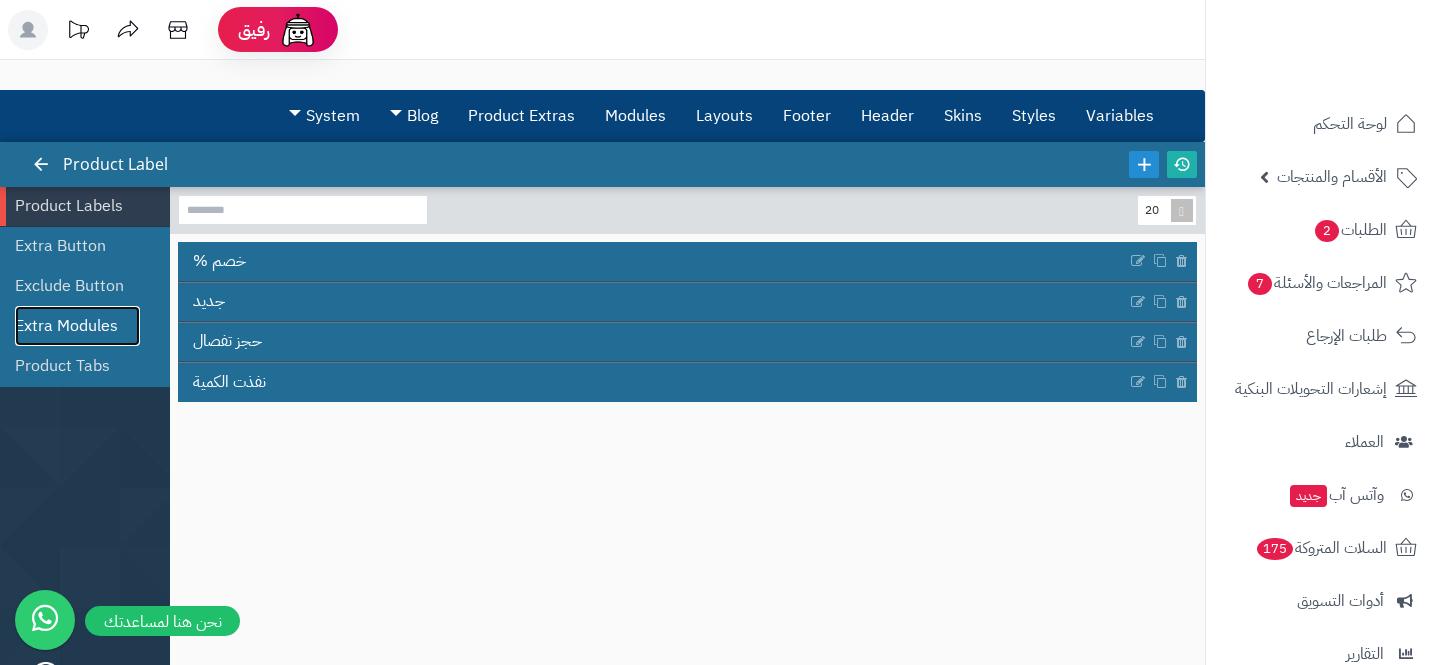 click on "Extra Modules" at bounding box center (77, 326) 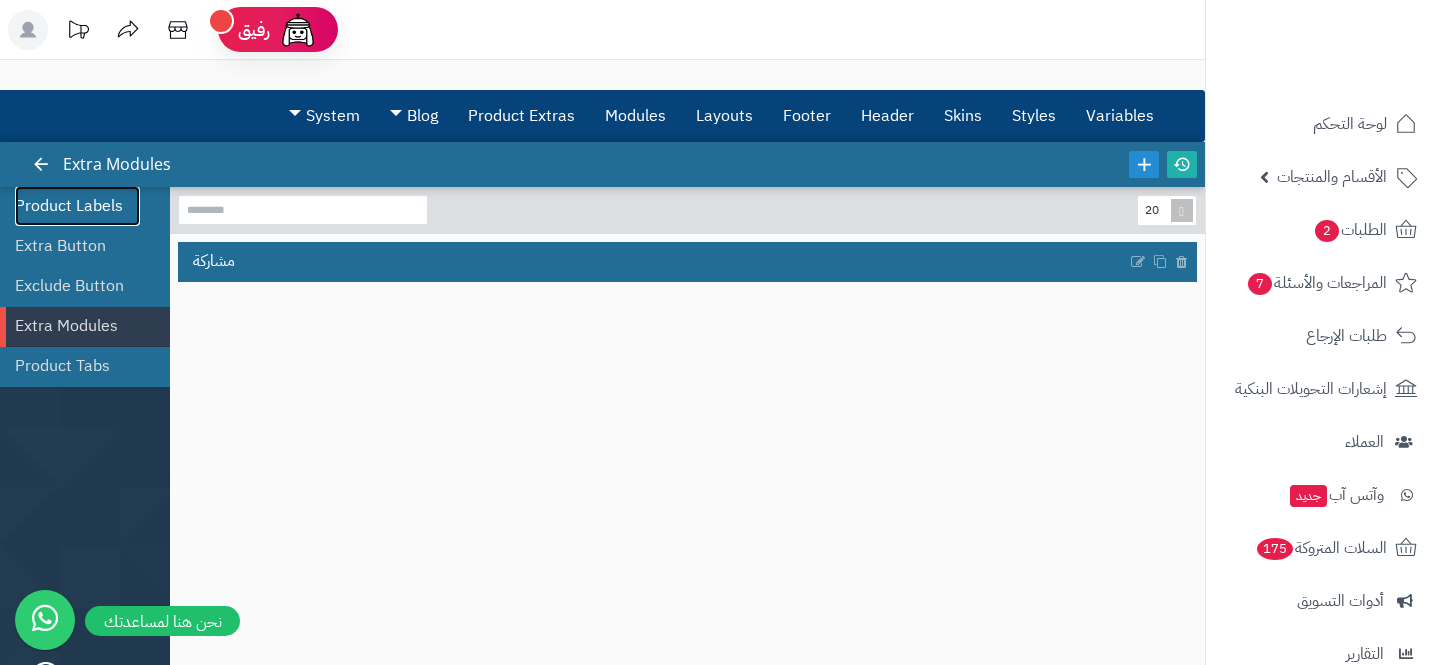 click on "Product Labels" at bounding box center (77, 206) 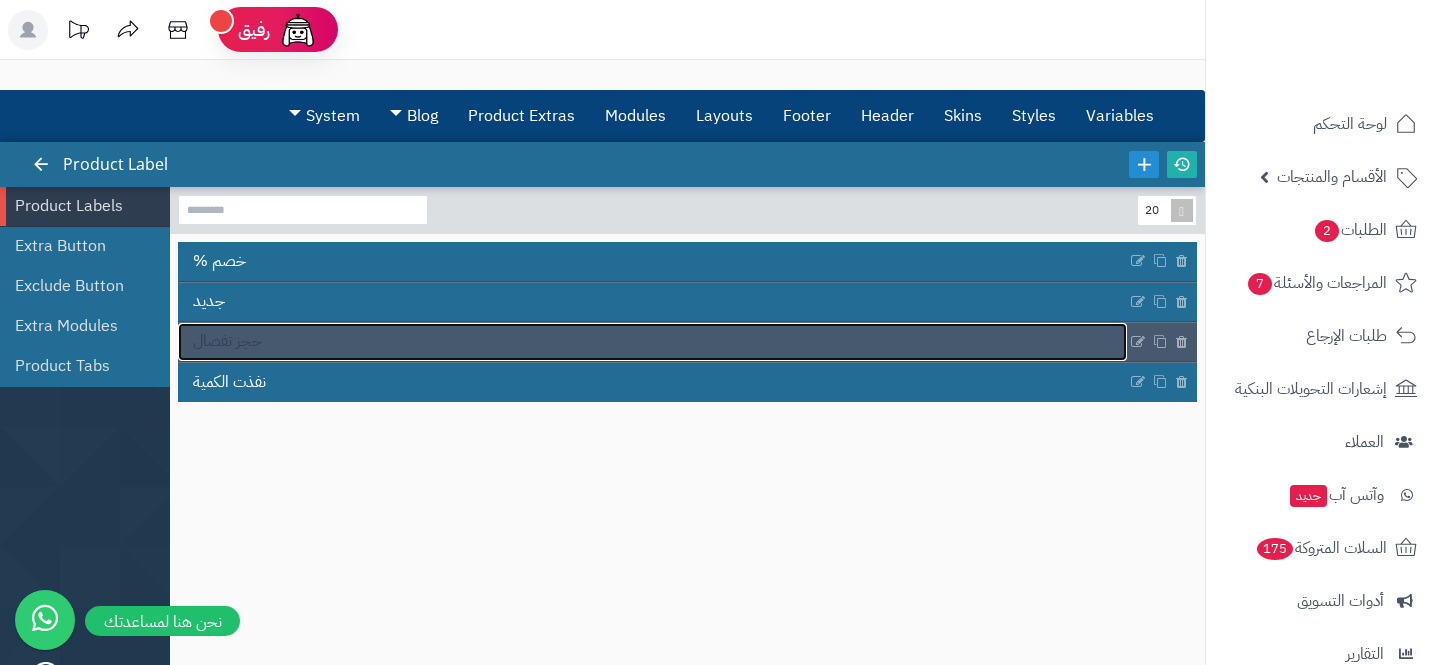 click on "حجز تفصال" at bounding box center (652, 342) 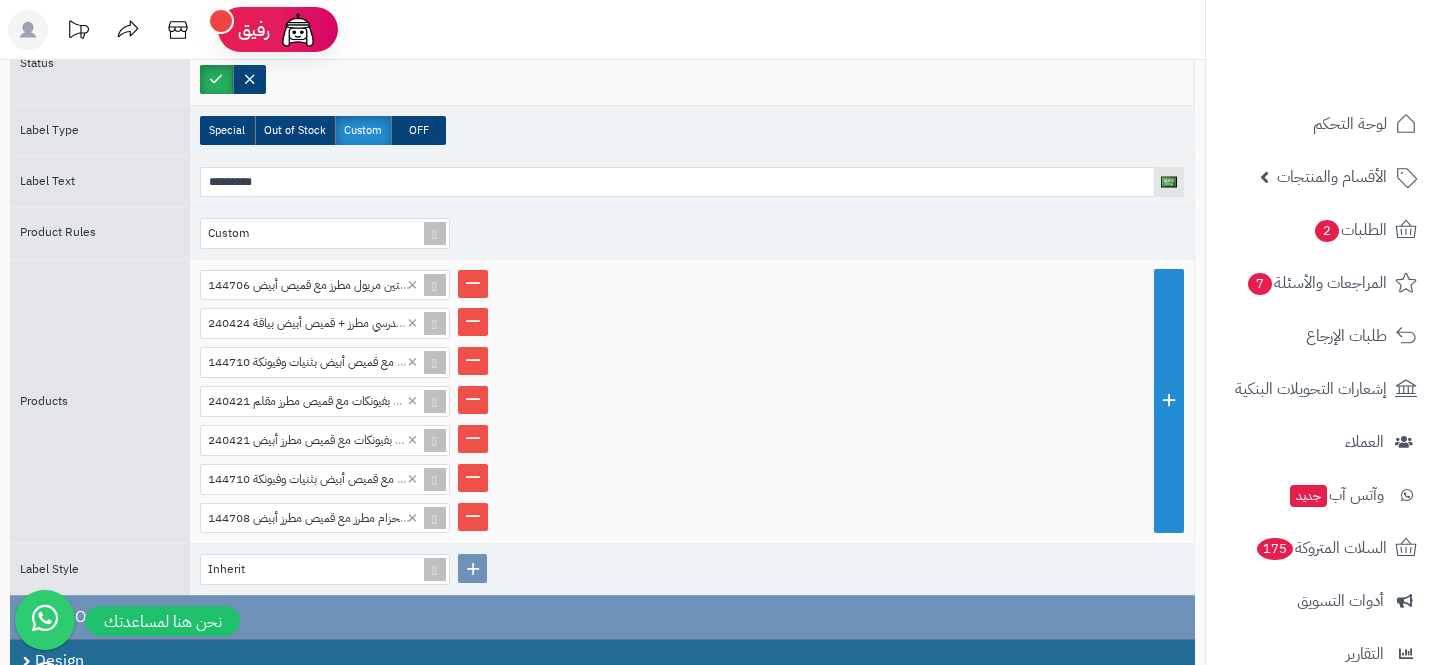 scroll, scrollTop: 316, scrollLeft: 0, axis: vertical 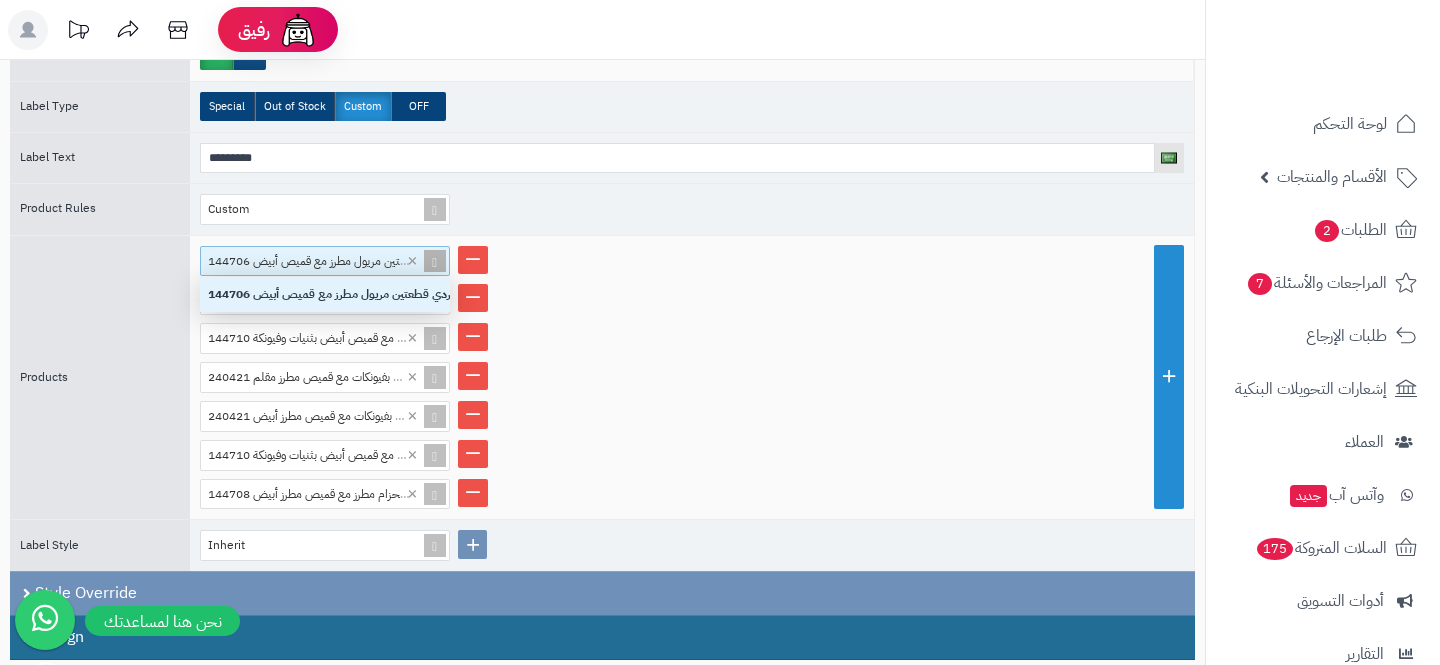 click at bounding box center [435, 261] 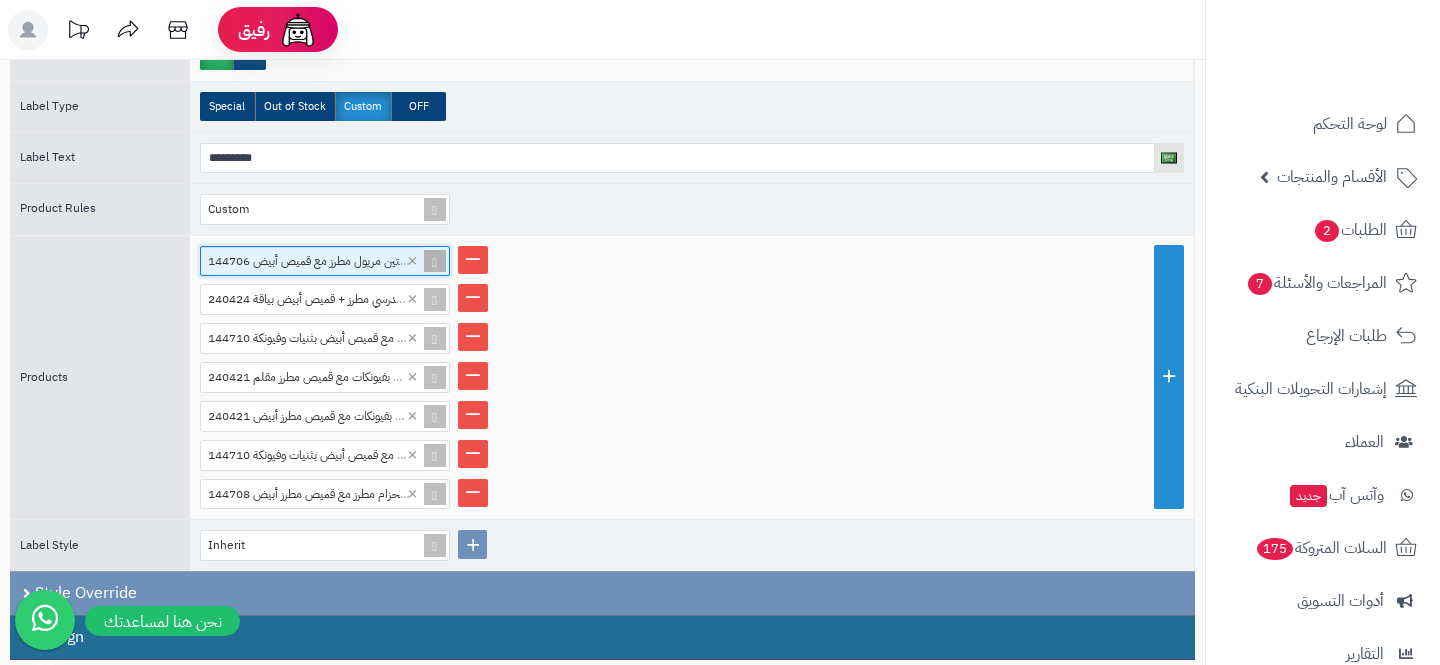 click at bounding box center [435, 261] 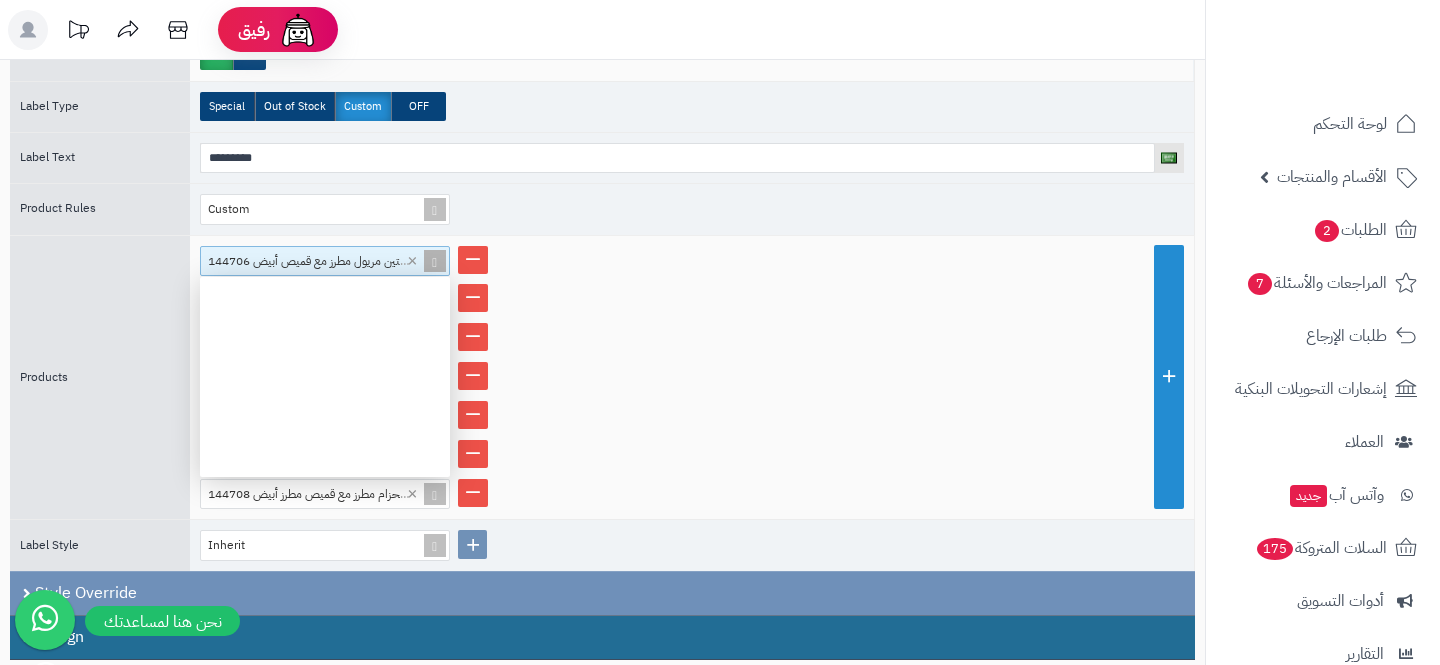 scroll, scrollTop: 162585, scrollLeft: 0, axis: vertical 